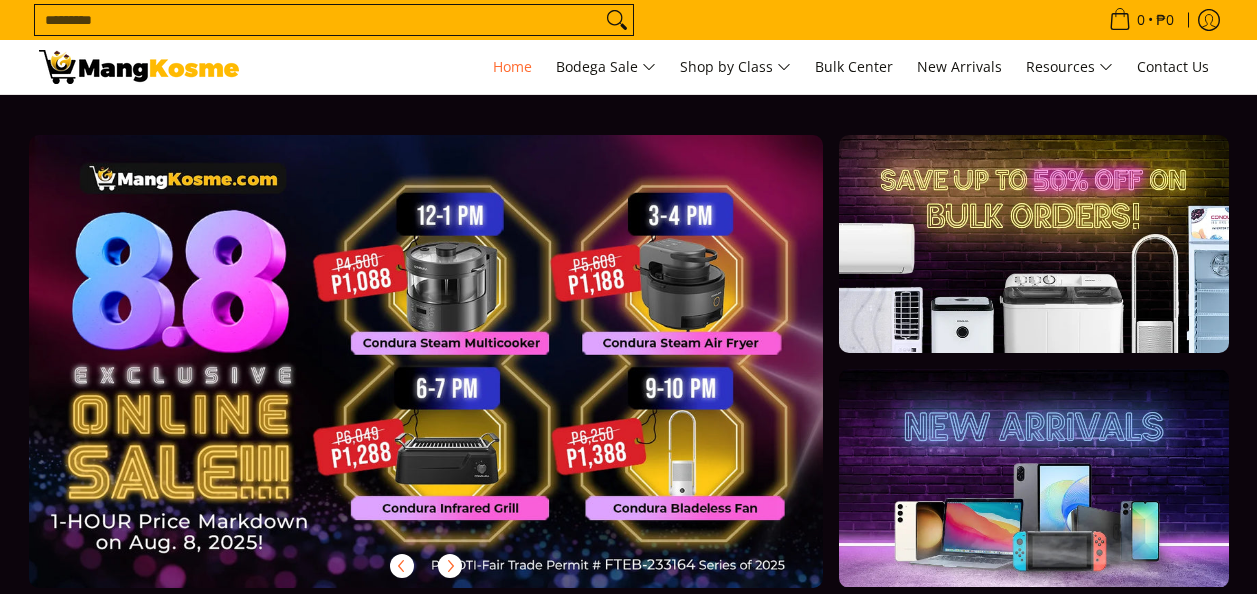 scroll, scrollTop: 0, scrollLeft: 0, axis: both 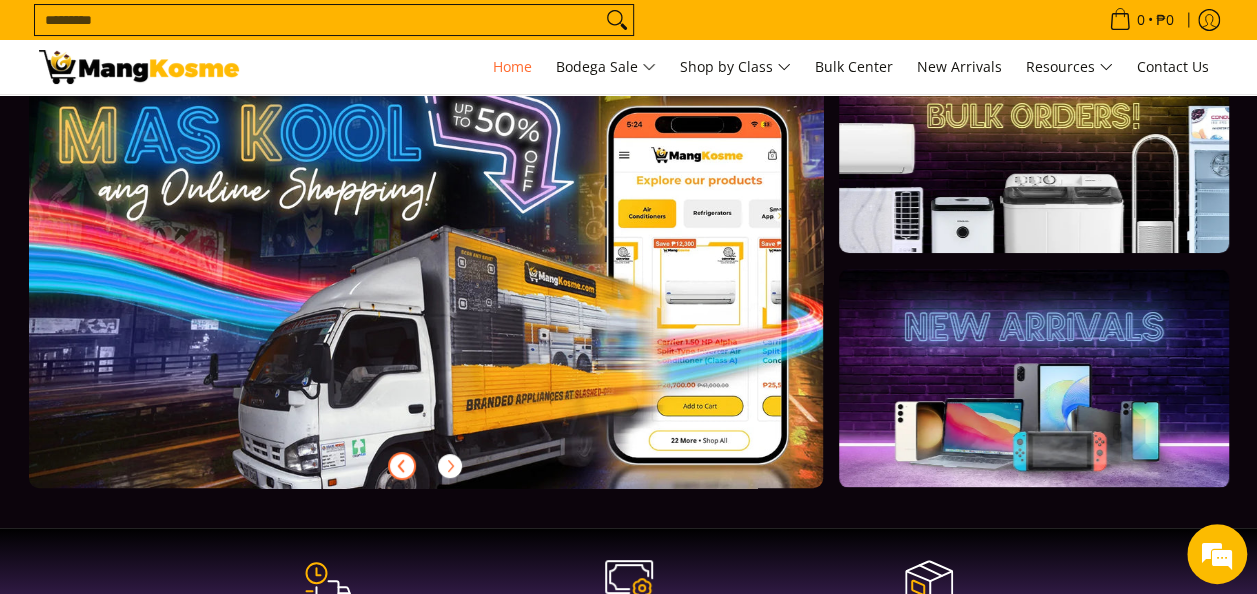 click at bounding box center (402, 466) 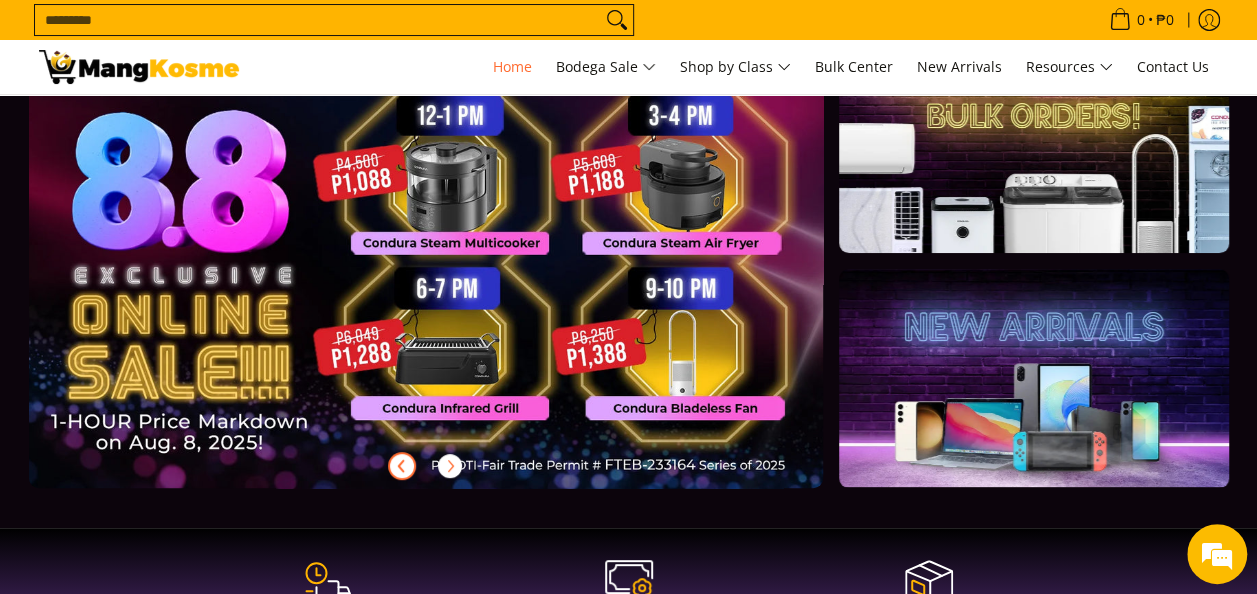 scroll, scrollTop: 0, scrollLeft: 0, axis: both 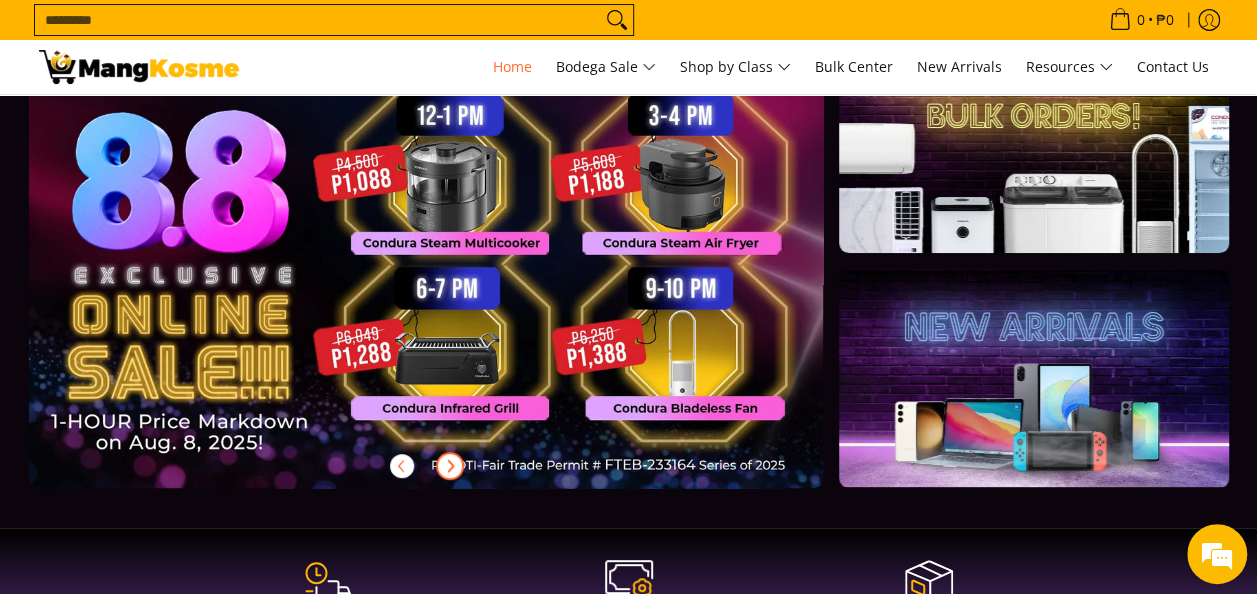 click 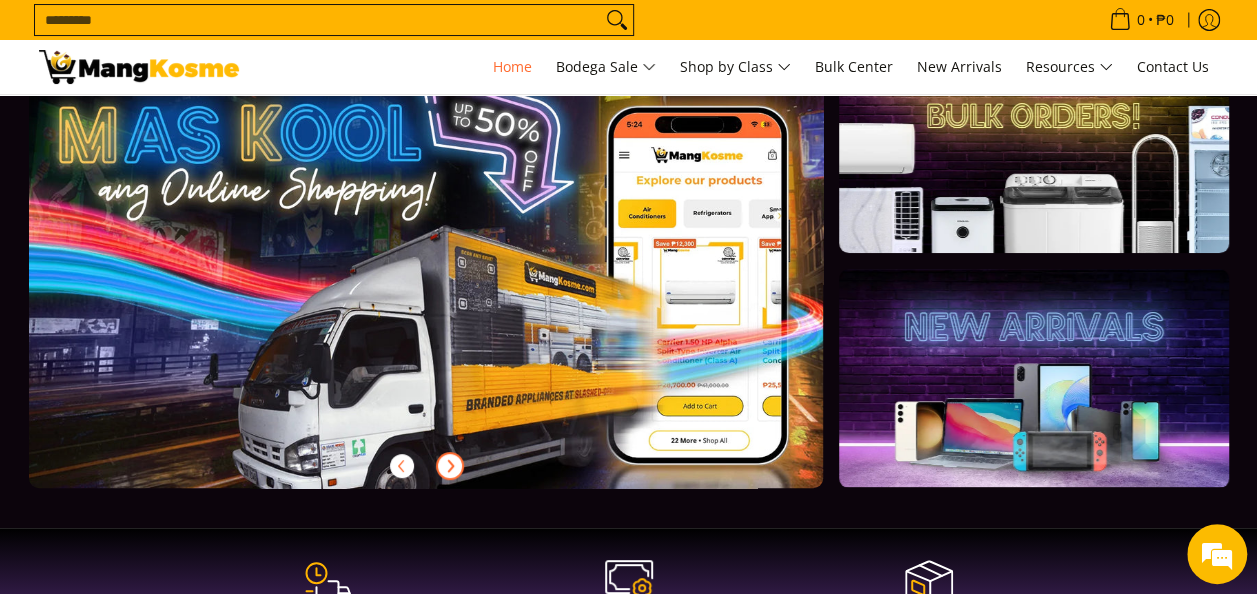 click 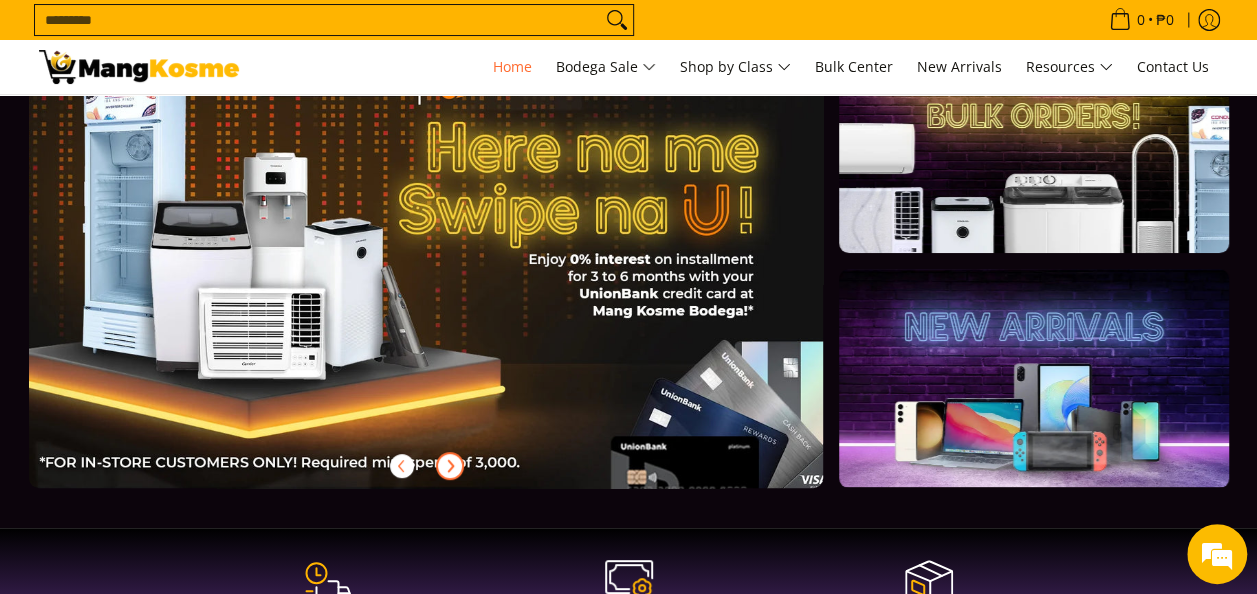 click 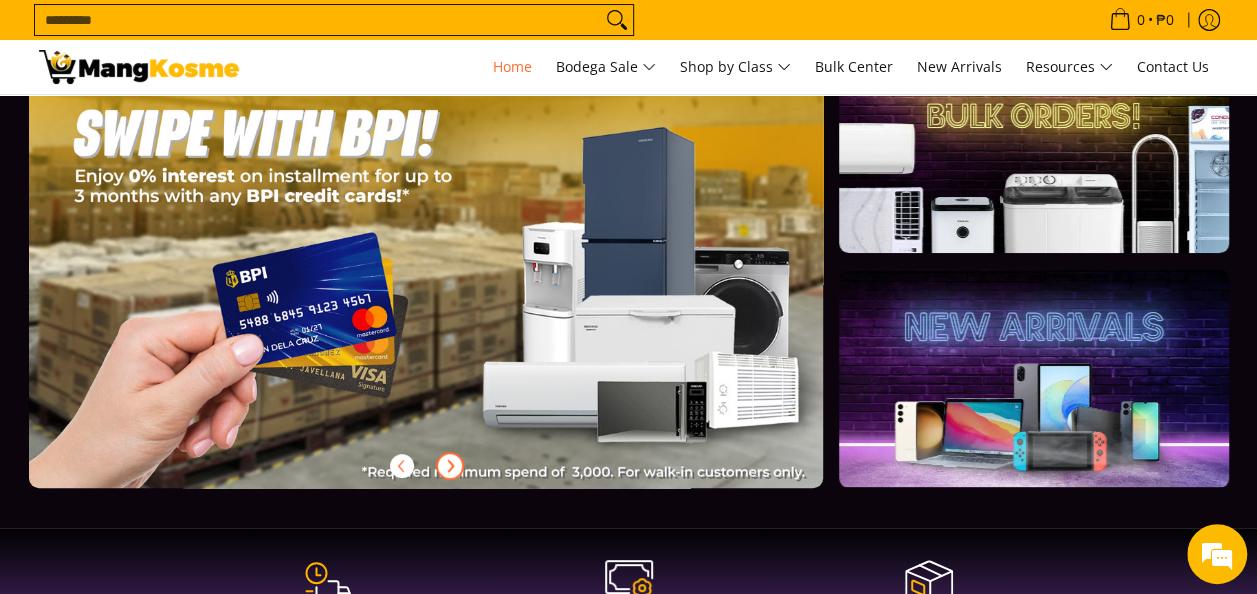 click 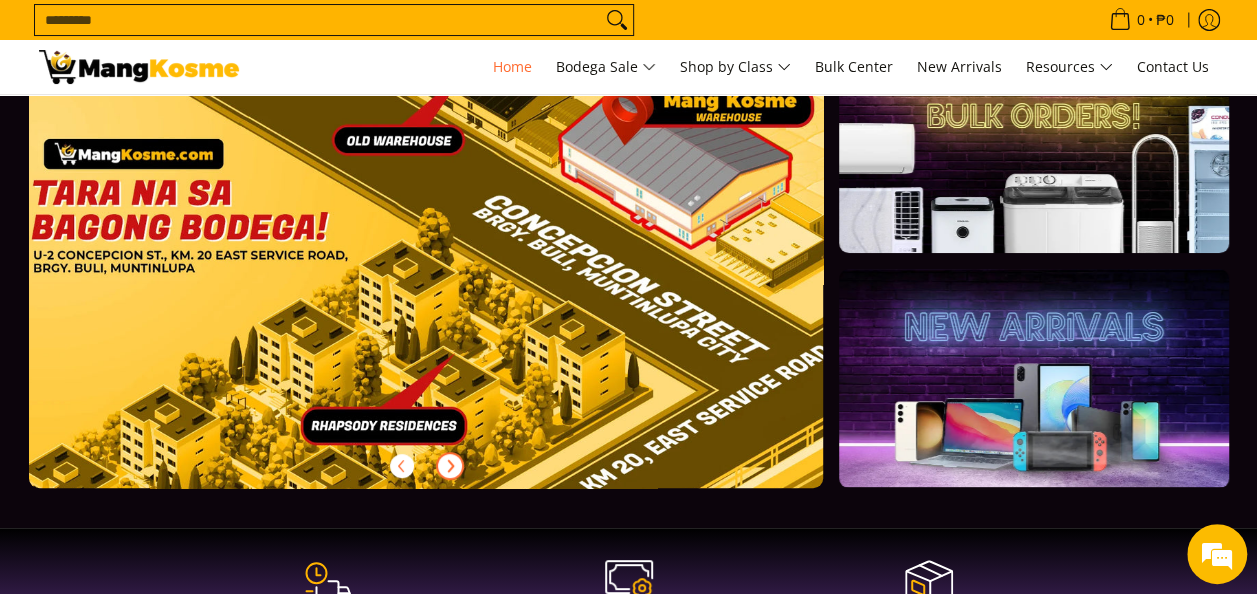 click 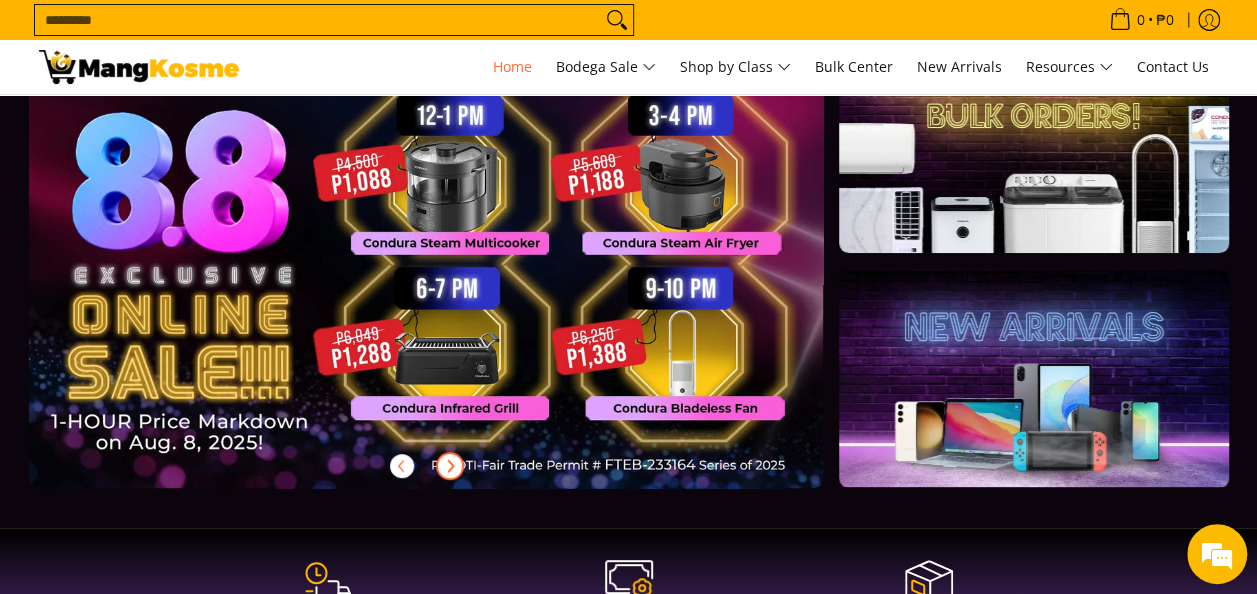 scroll, scrollTop: 0, scrollLeft: 0, axis: both 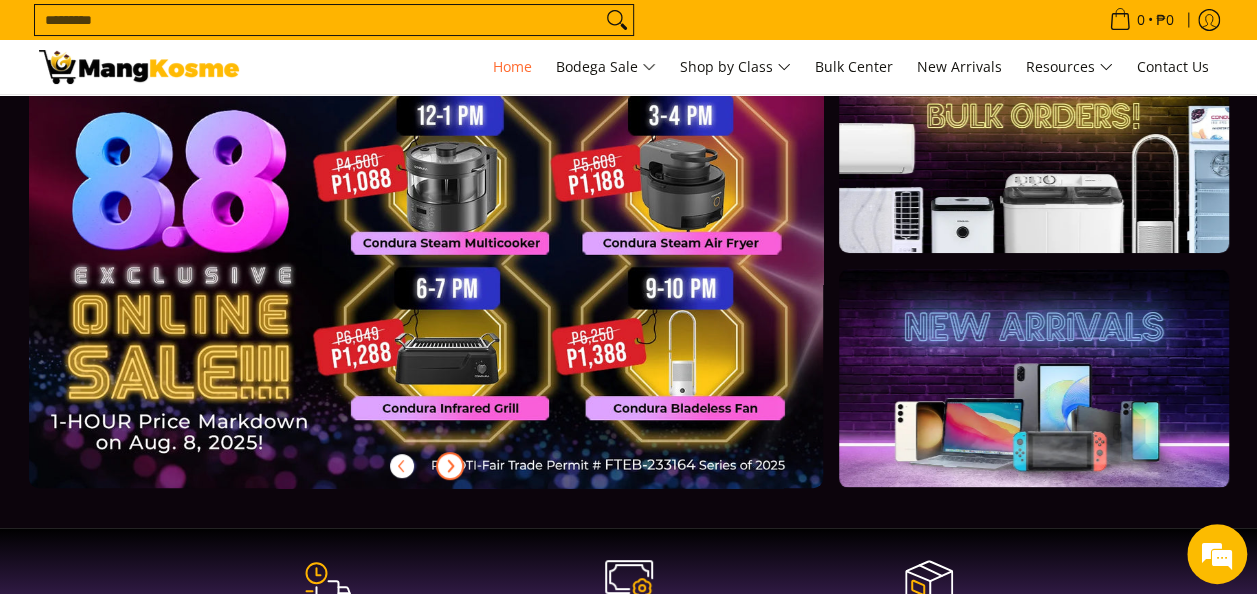click at bounding box center [458, 277] 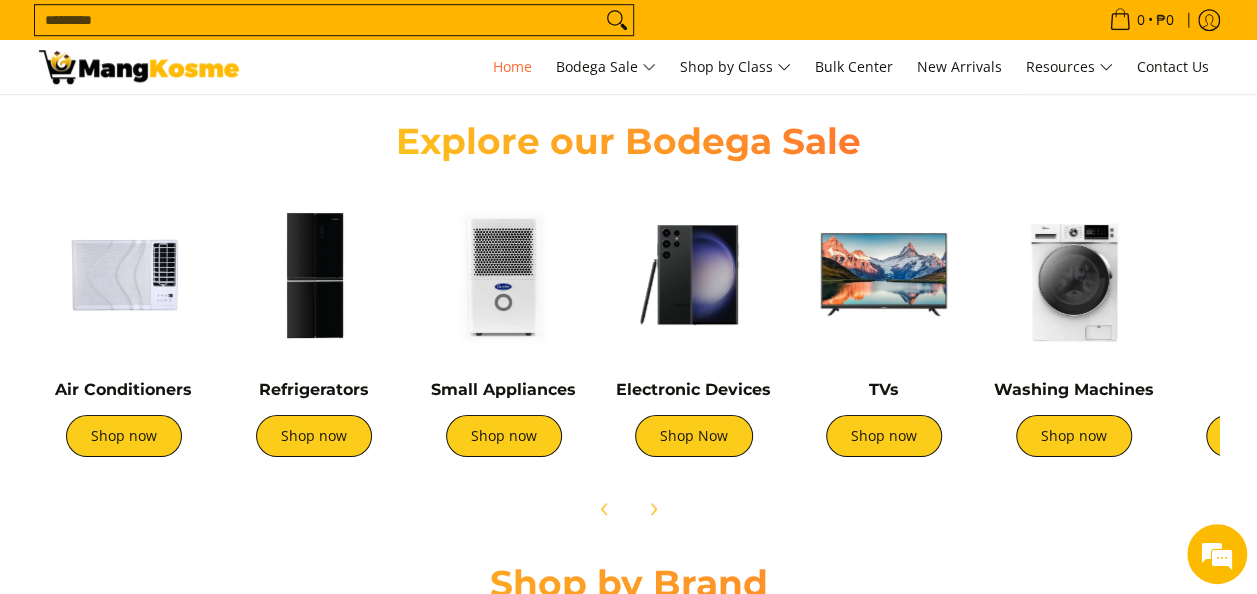 scroll, scrollTop: 700, scrollLeft: 0, axis: vertical 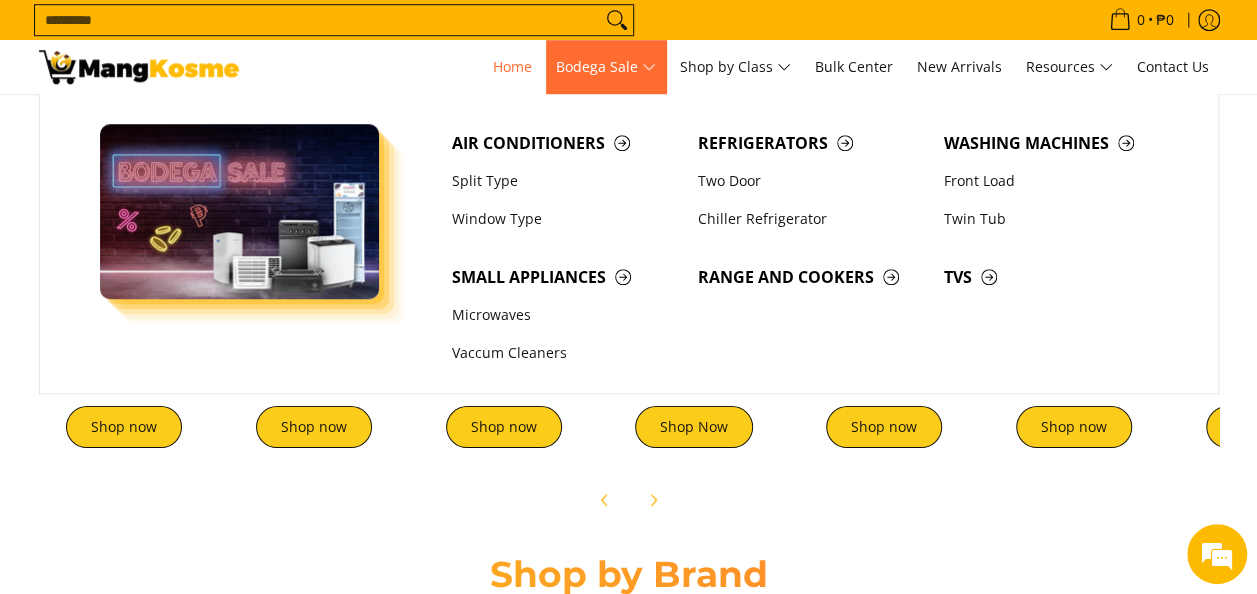 click on "Bodega Sale" at bounding box center [606, 67] 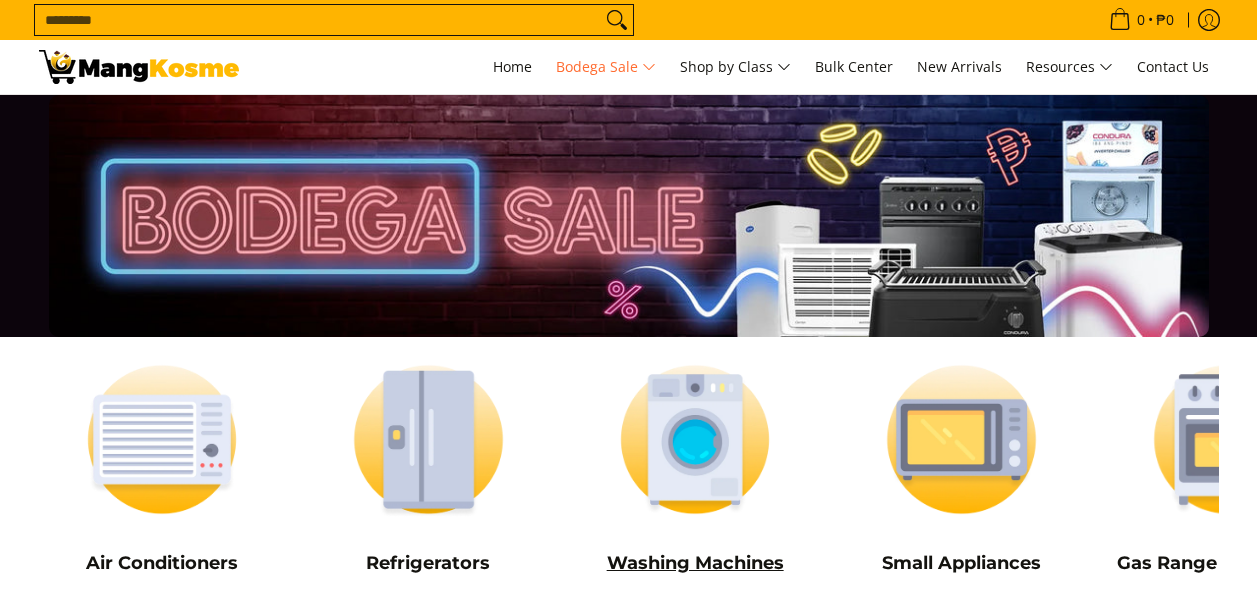 scroll, scrollTop: 0, scrollLeft: 0, axis: both 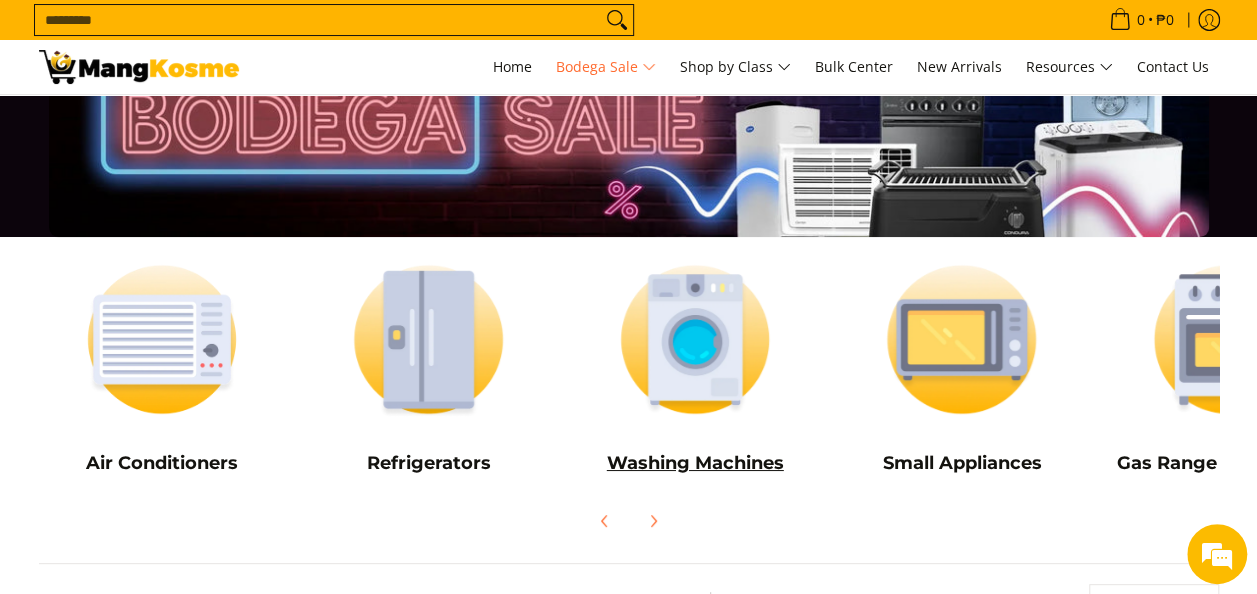 click at bounding box center [695, 339] 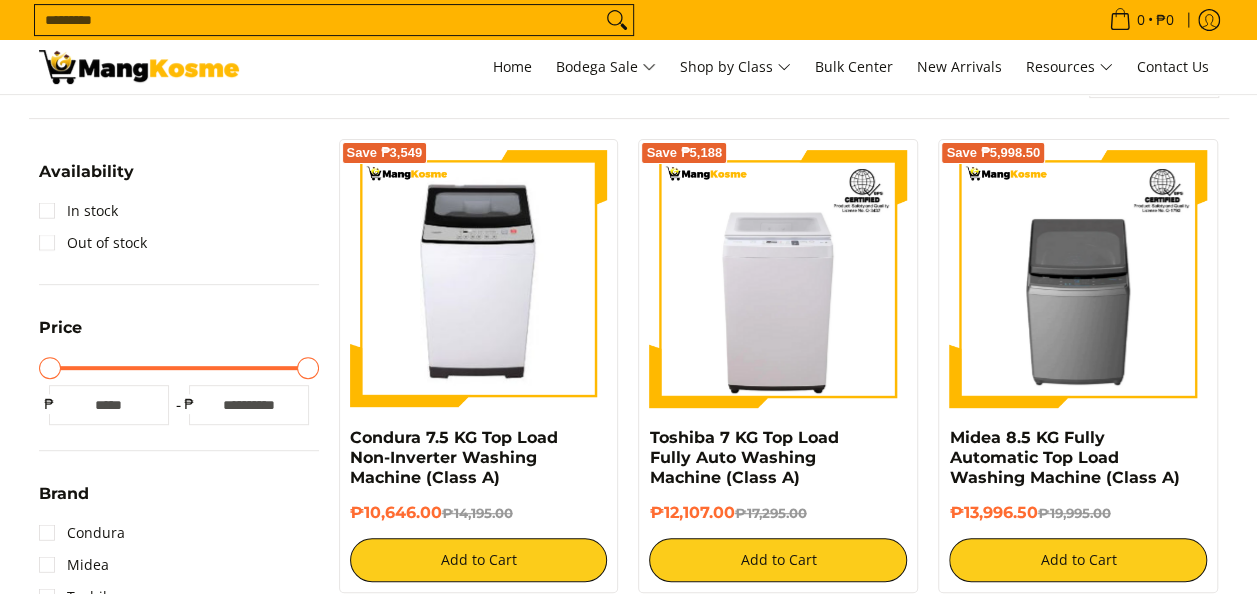 scroll, scrollTop: 0, scrollLeft: 0, axis: both 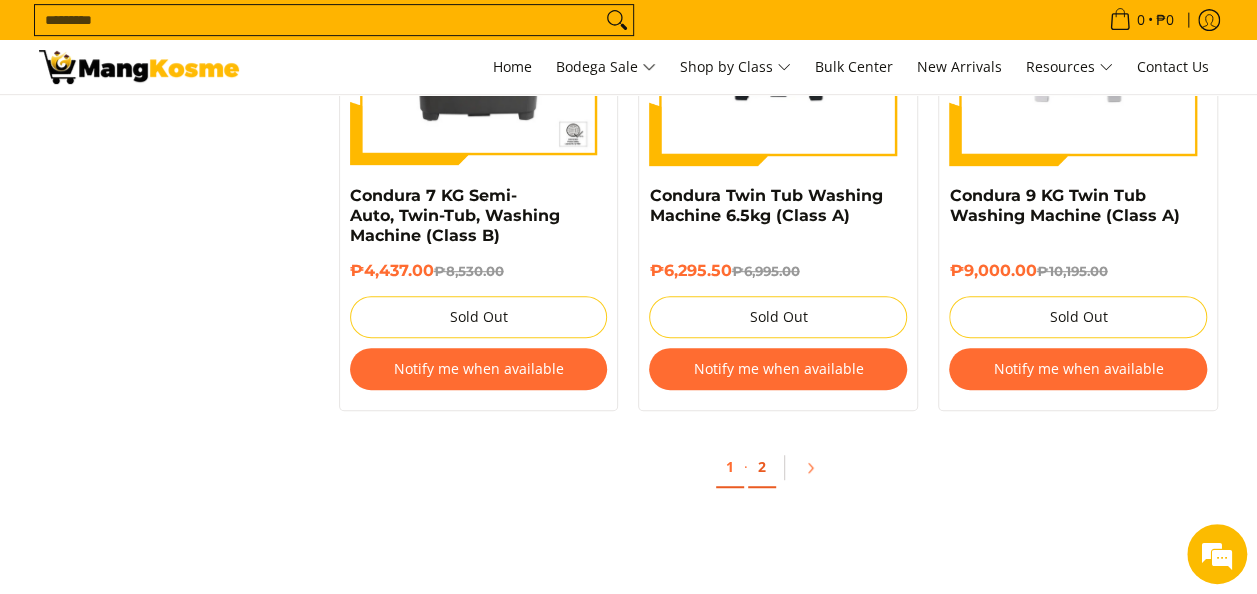 click on "2" at bounding box center [762, 467] 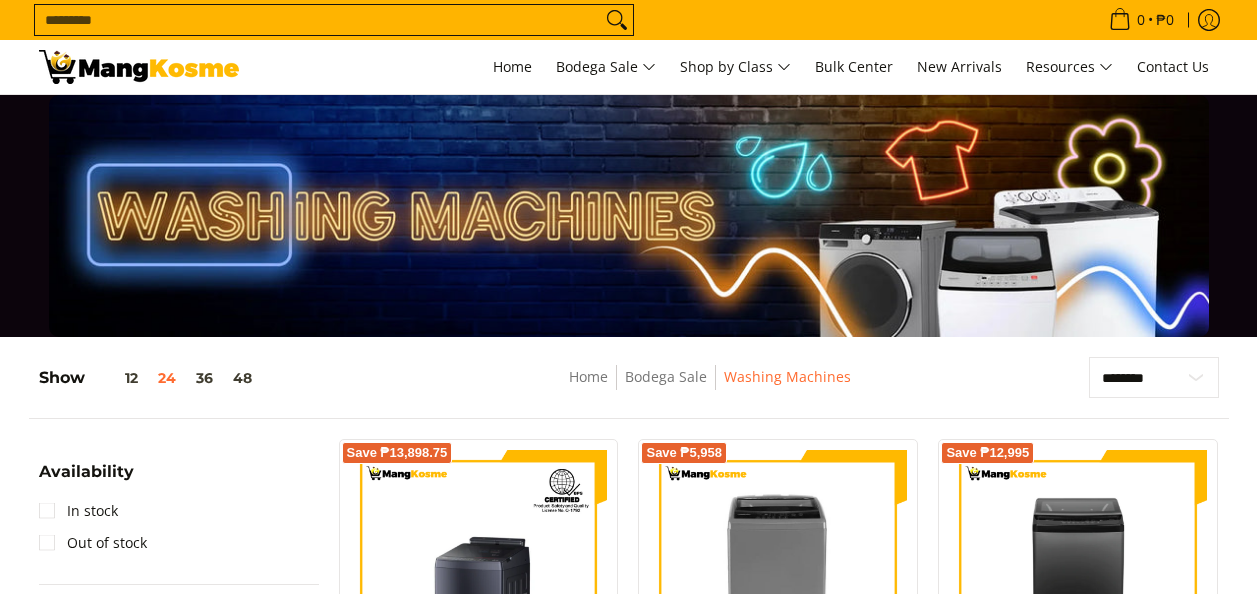 scroll, scrollTop: 300, scrollLeft: 0, axis: vertical 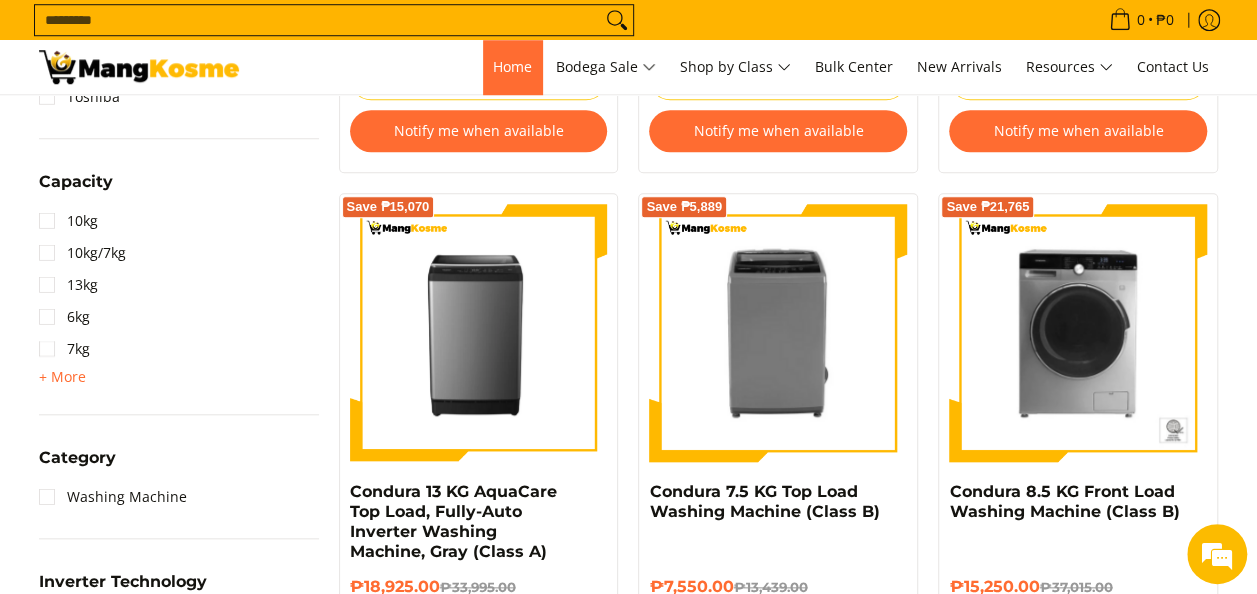 click on "Home" at bounding box center (512, 67) 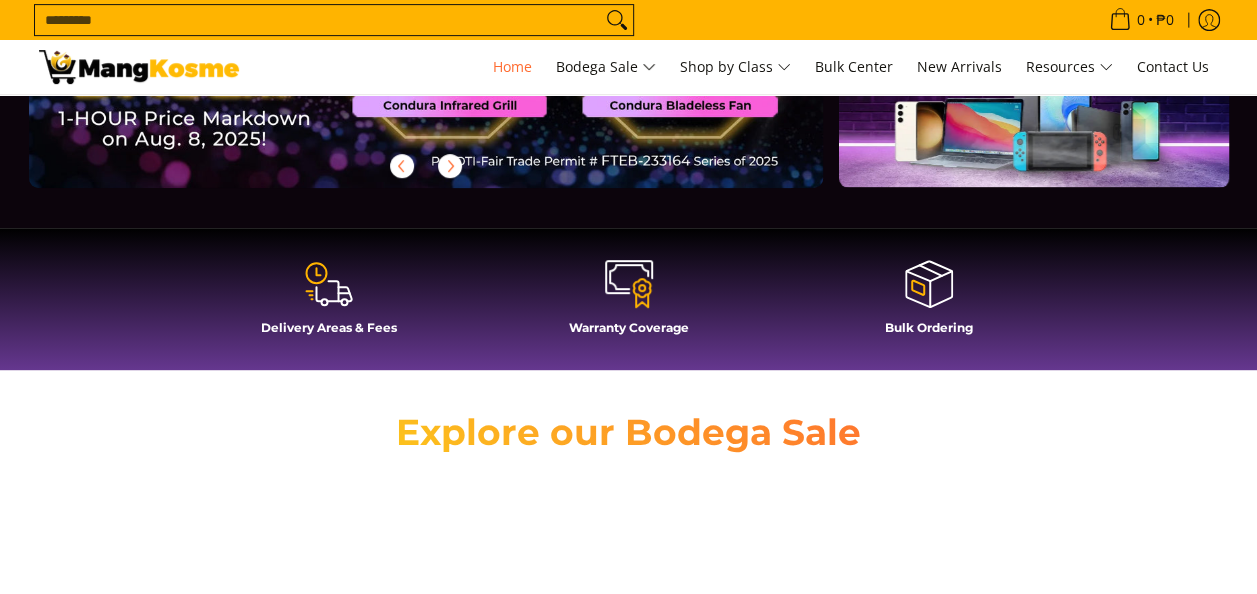 scroll, scrollTop: 400, scrollLeft: 0, axis: vertical 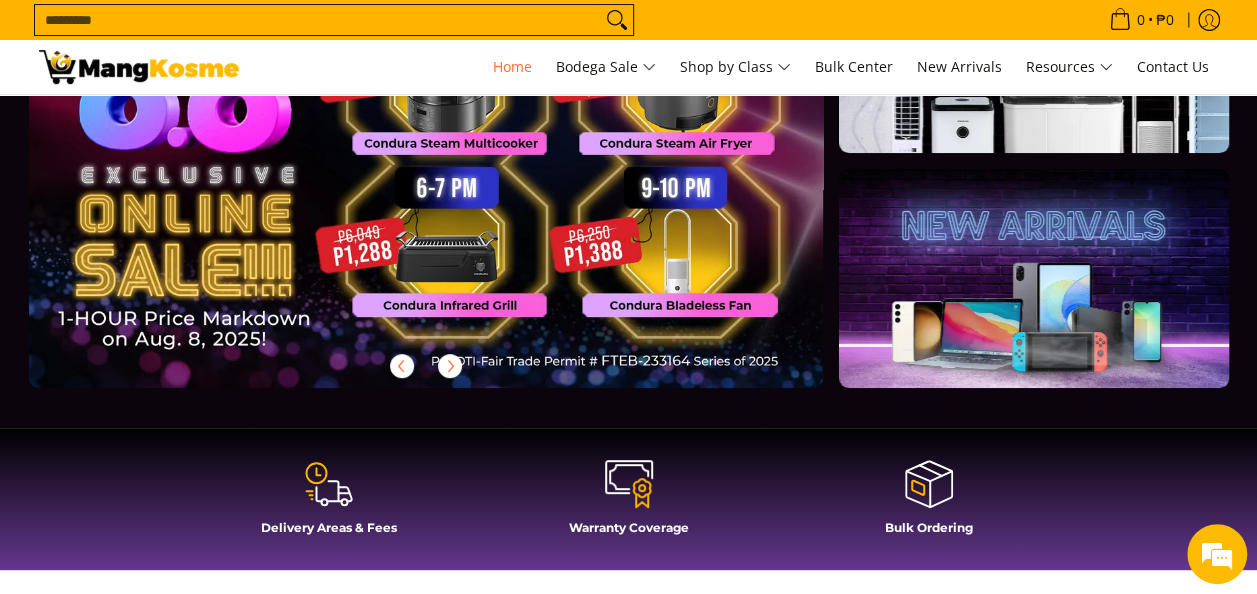 click at bounding box center [1033, 278] 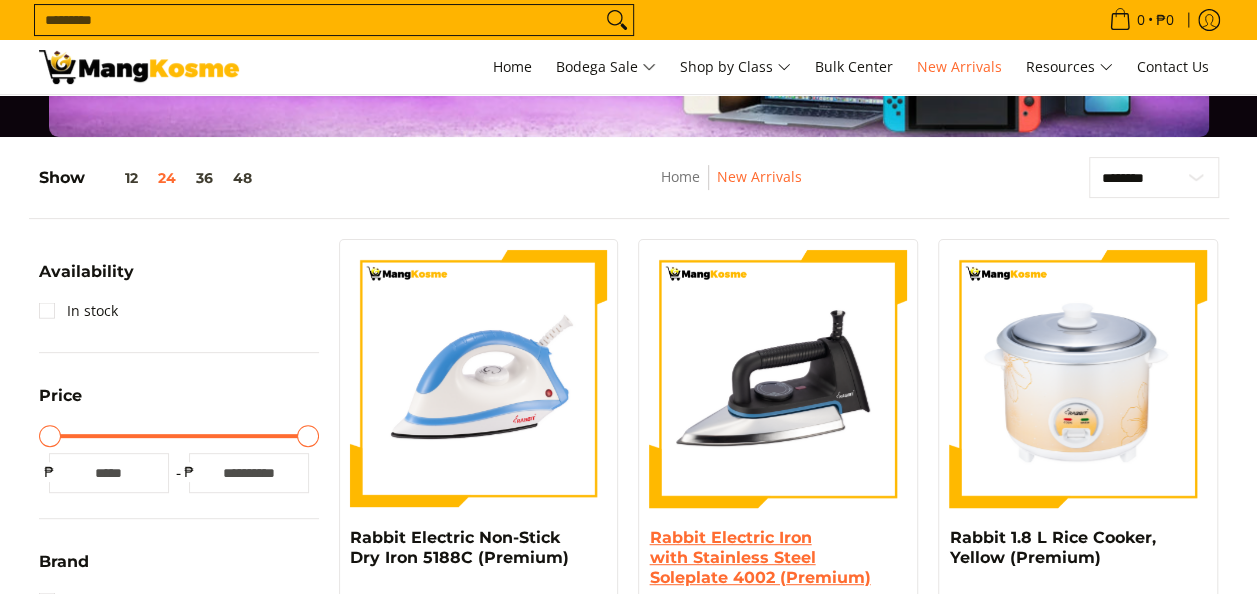 scroll, scrollTop: 0, scrollLeft: 0, axis: both 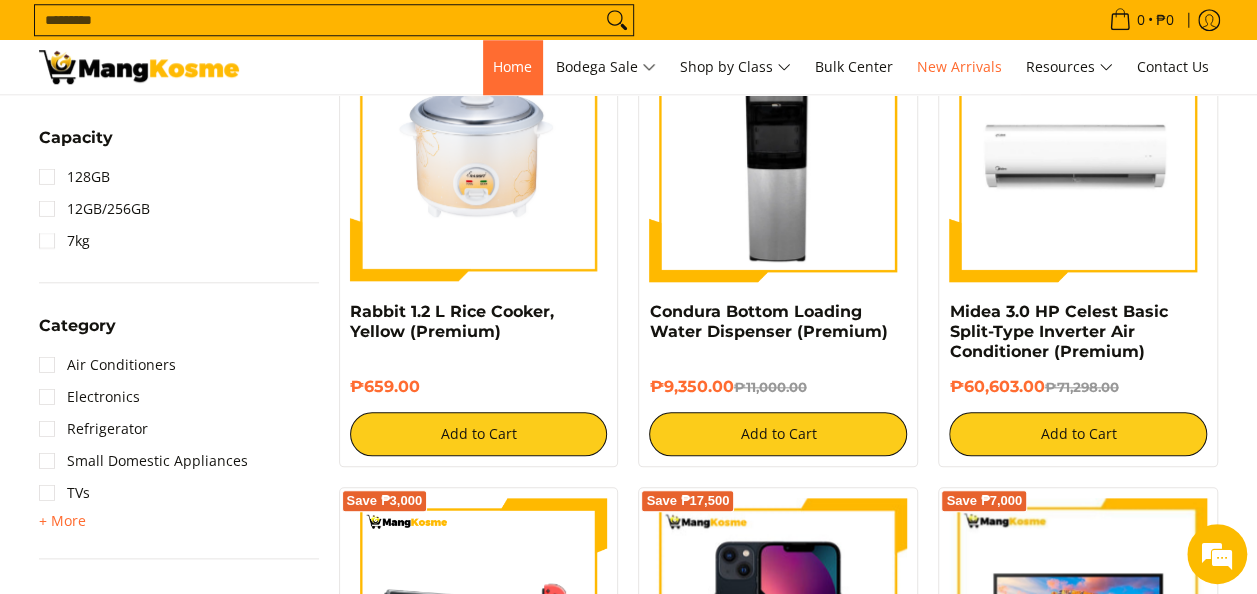 click on "Home" at bounding box center [512, 67] 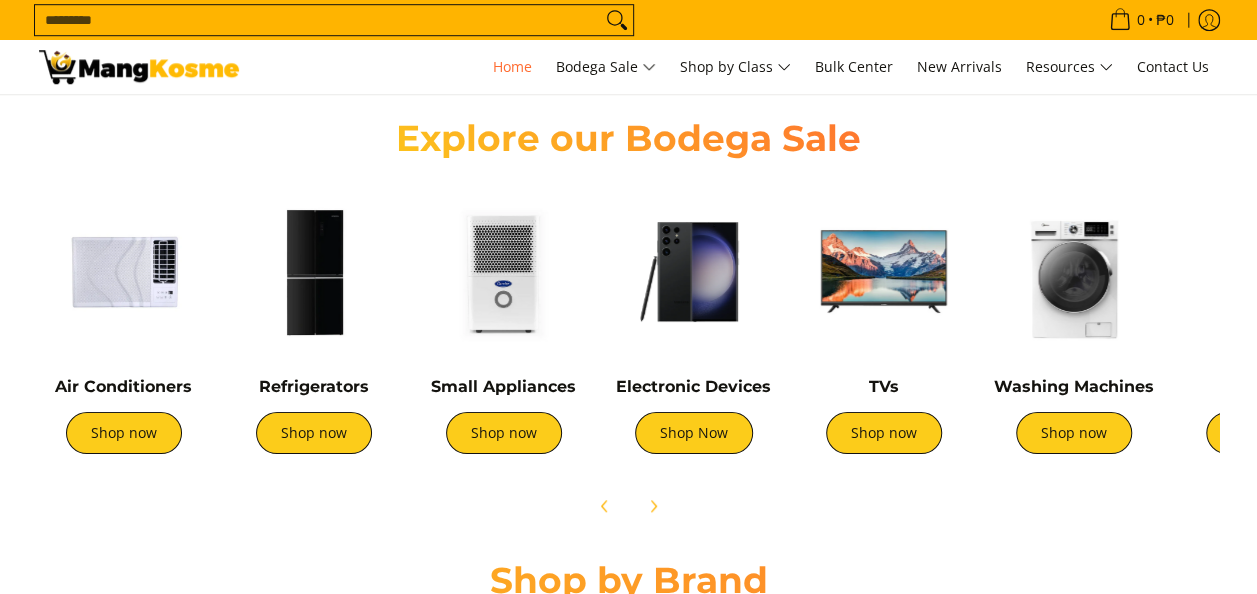 scroll, scrollTop: 0, scrollLeft: 0, axis: both 